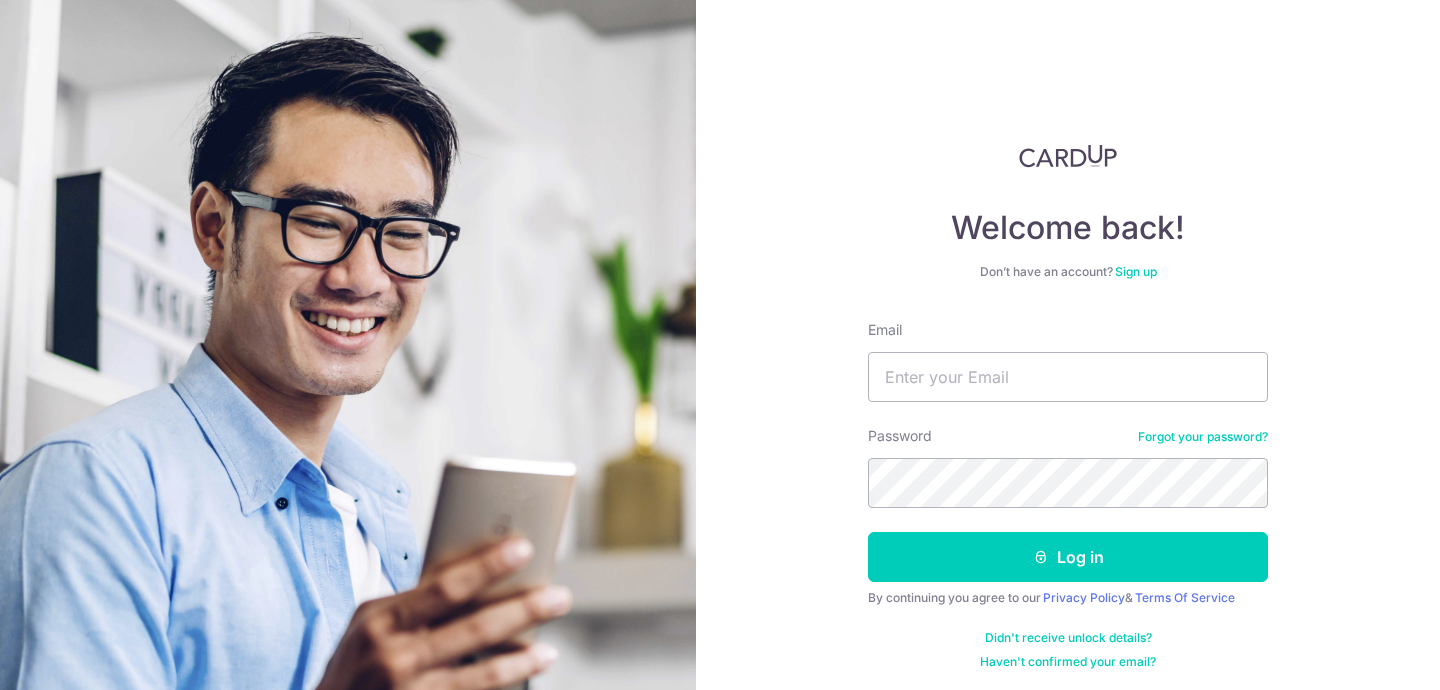 scroll, scrollTop: 0, scrollLeft: 0, axis: both 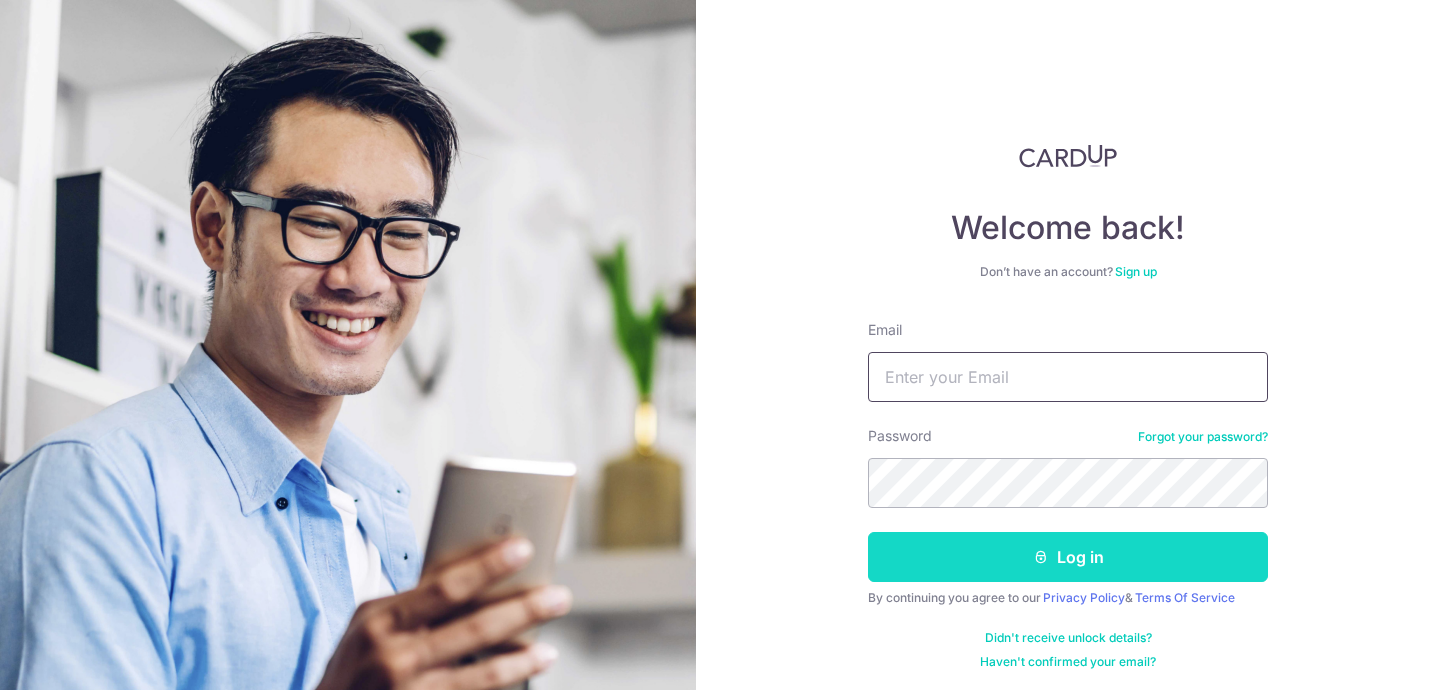 type on "[NAME]@[DOMAIN]" 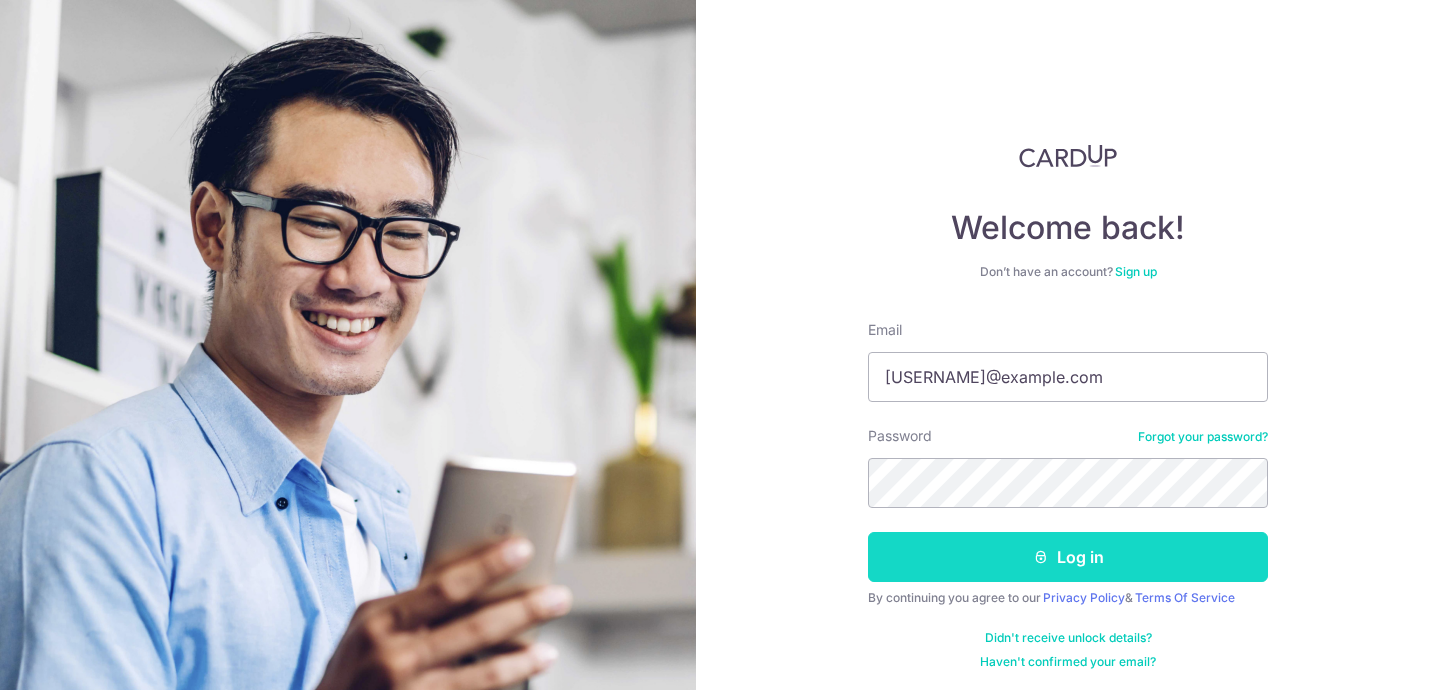 click on "Log in" at bounding box center [1068, 557] 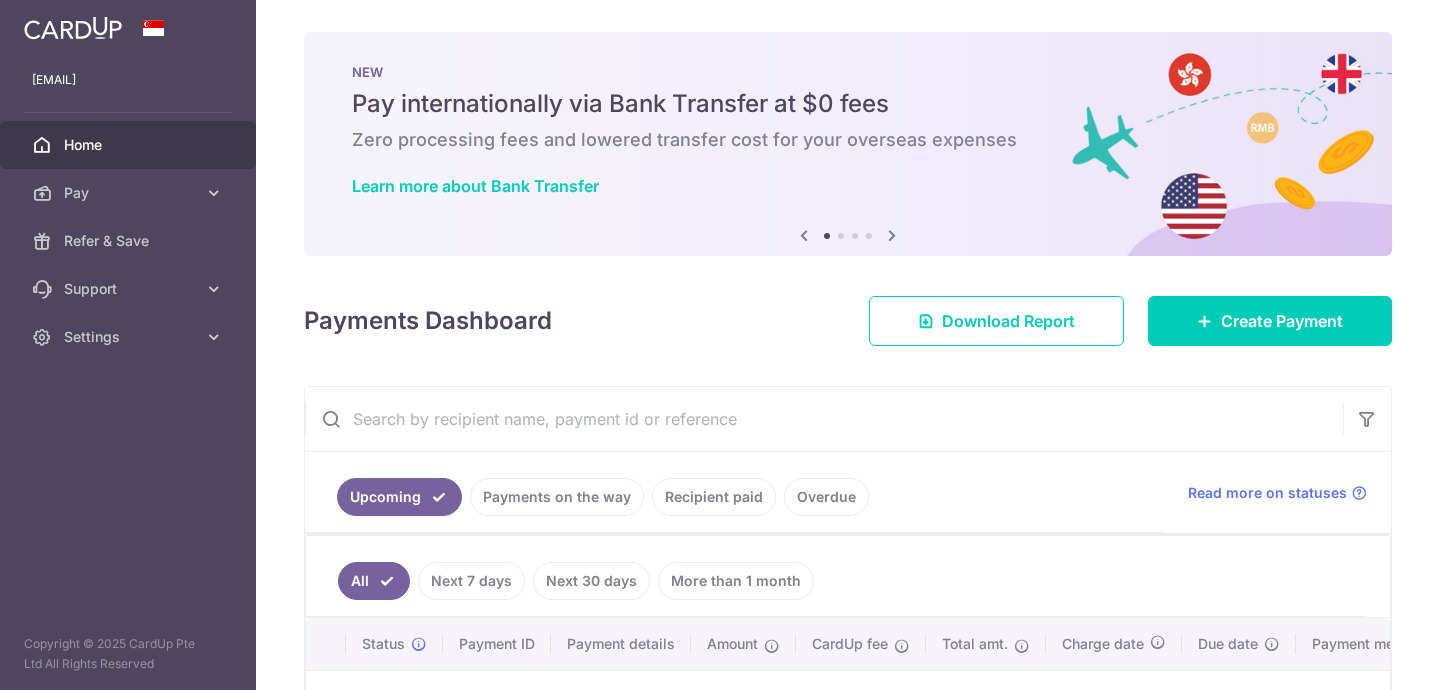 scroll, scrollTop: 0, scrollLeft: 0, axis: both 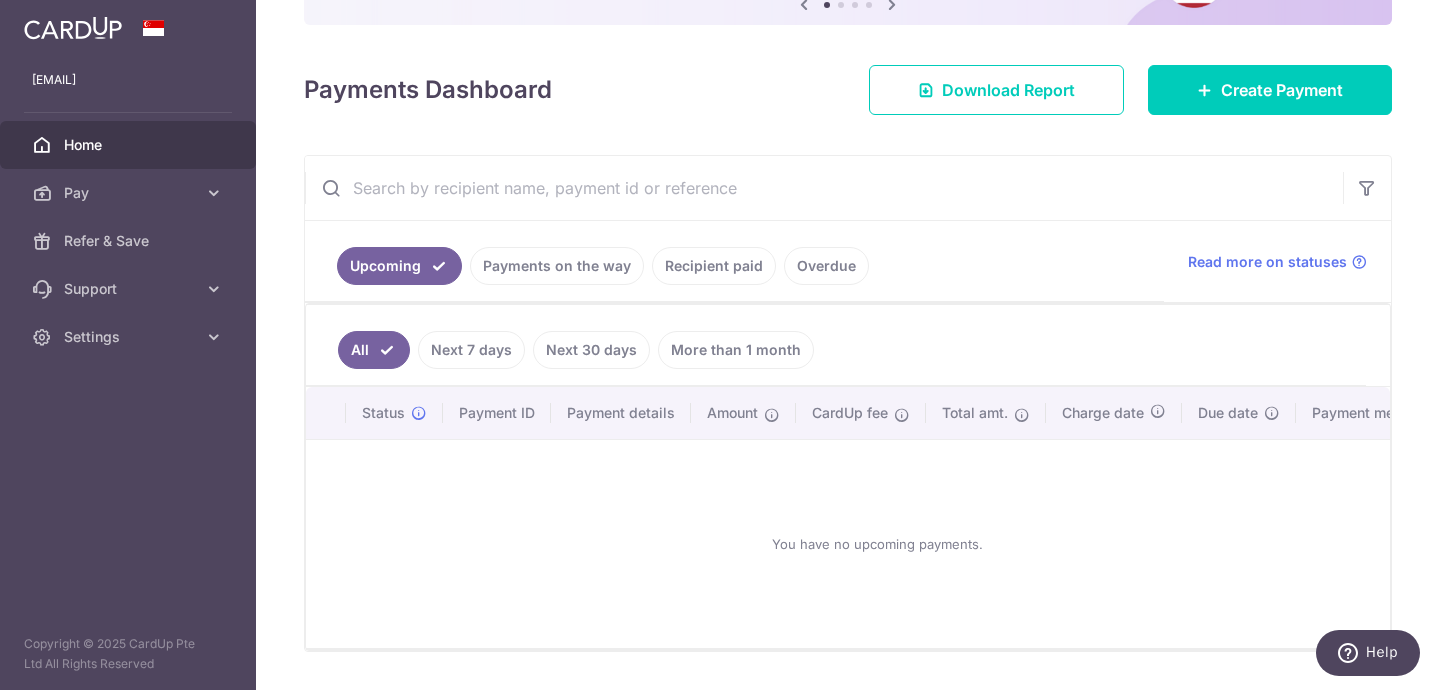 click on "Recipient paid" at bounding box center [714, 266] 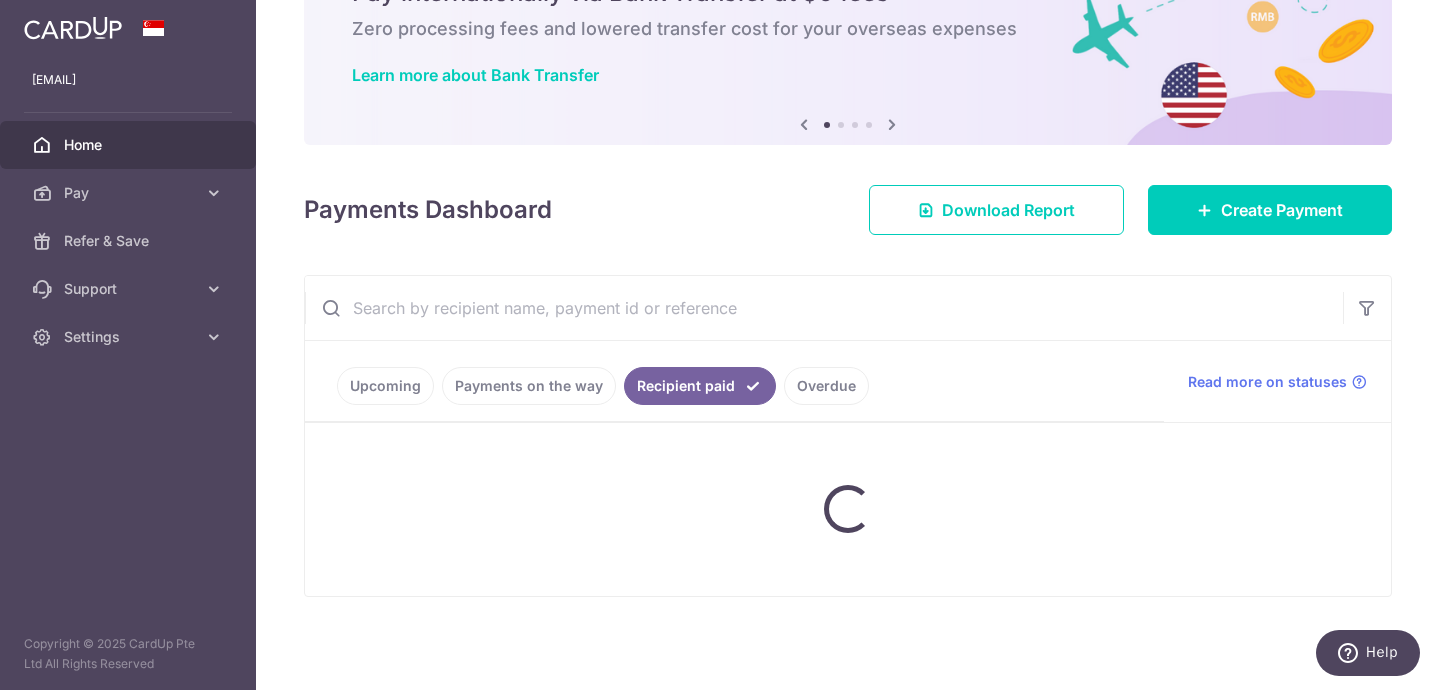 scroll, scrollTop: 77, scrollLeft: 0, axis: vertical 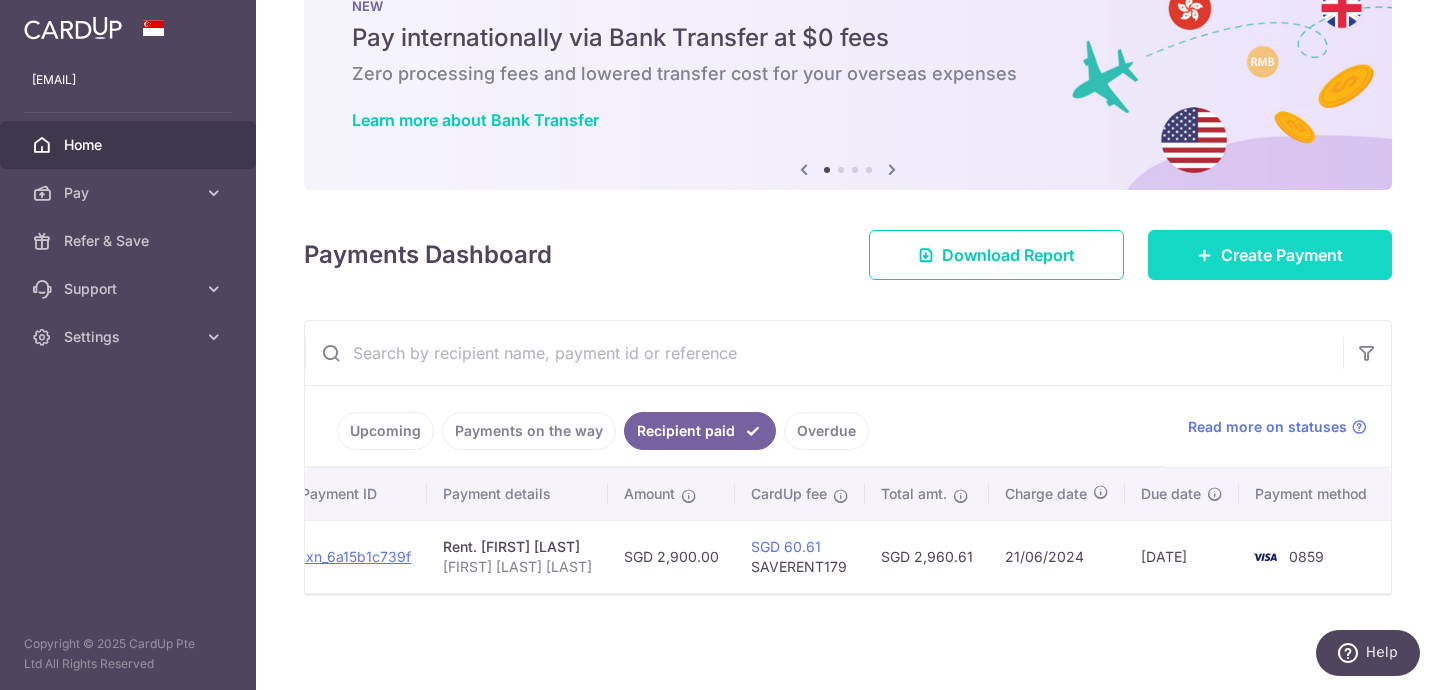 click on "Create Payment" at bounding box center (1270, 255) 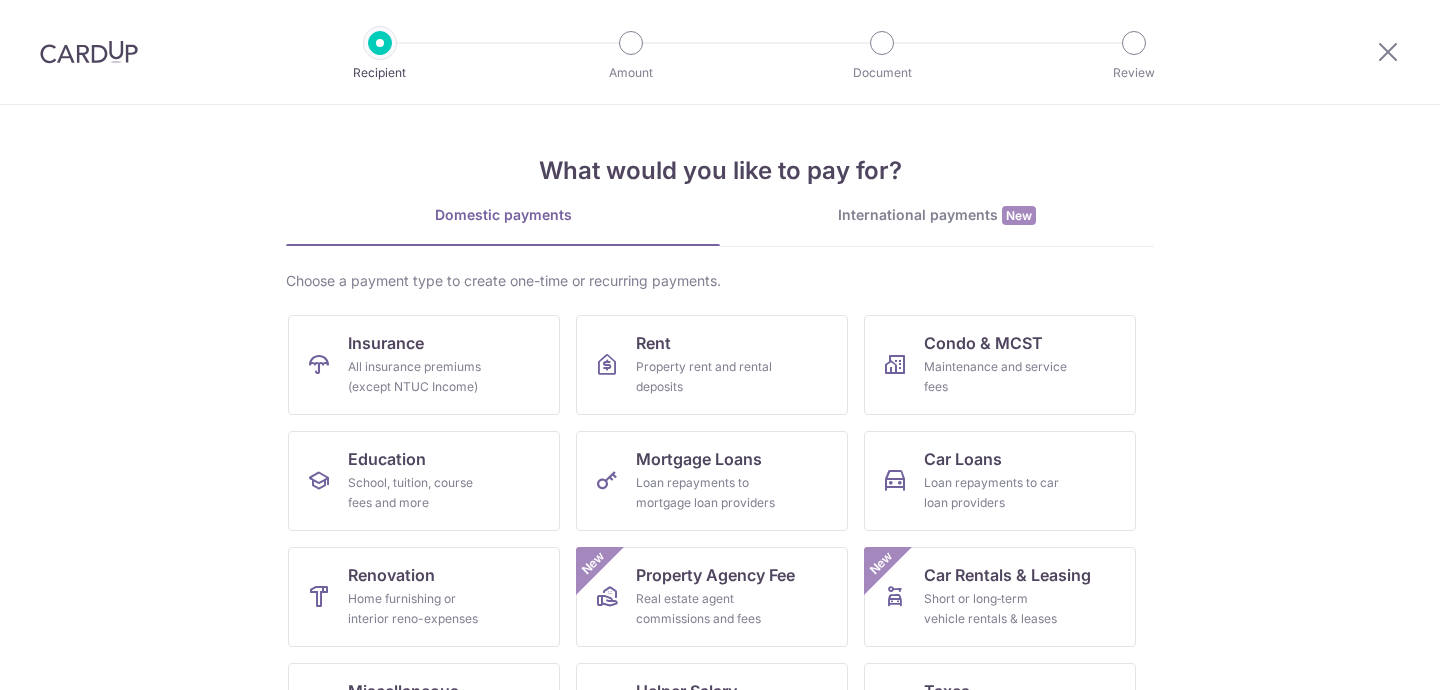 scroll, scrollTop: 0, scrollLeft: 0, axis: both 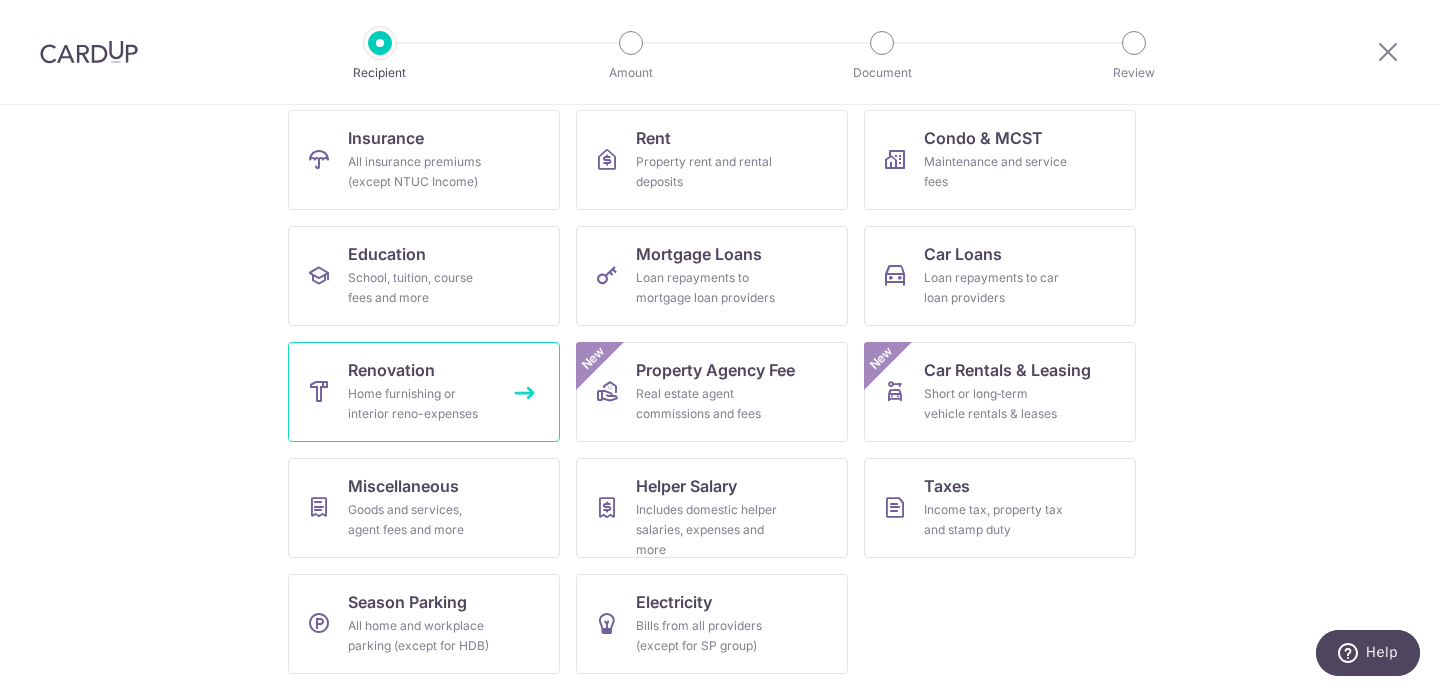 click on "Home furnishing or interior reno-expenses" at bounding box center (420, 404) 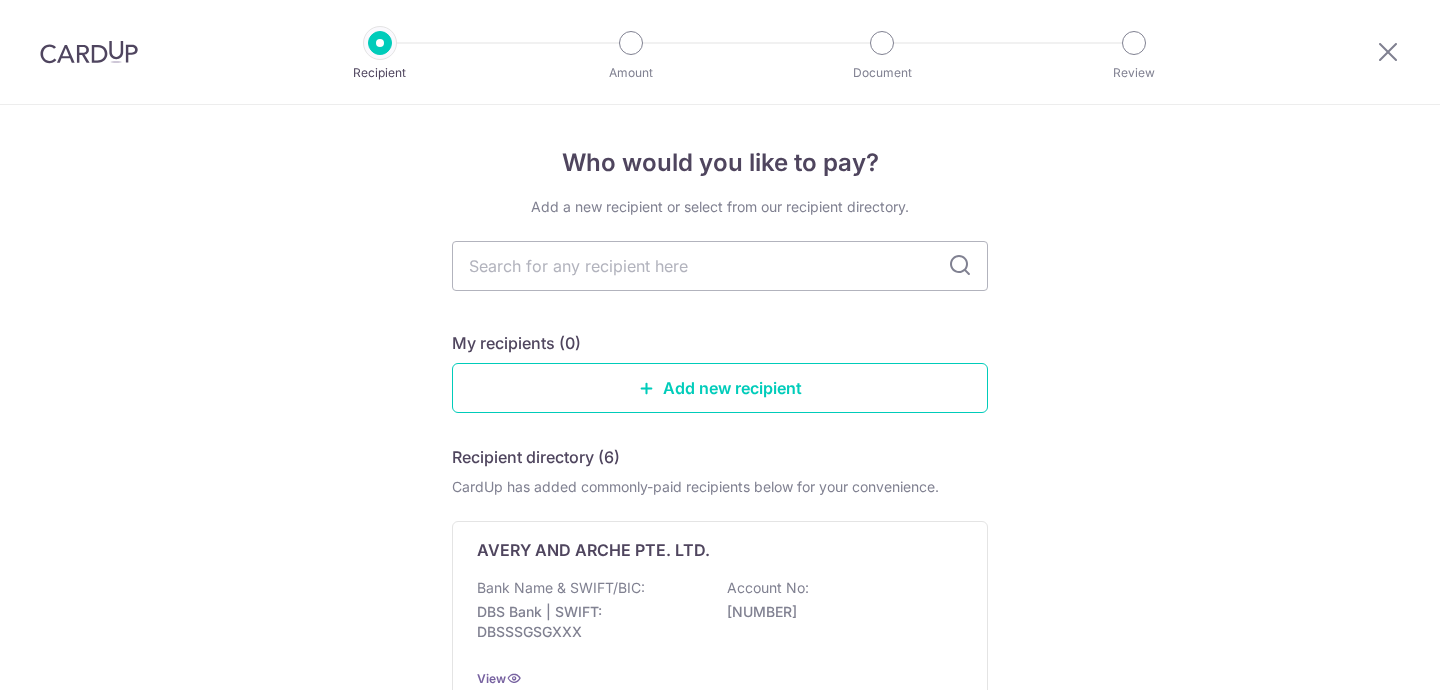 scroll, scrollTop: 0, scrollLeft: 0, axis: both 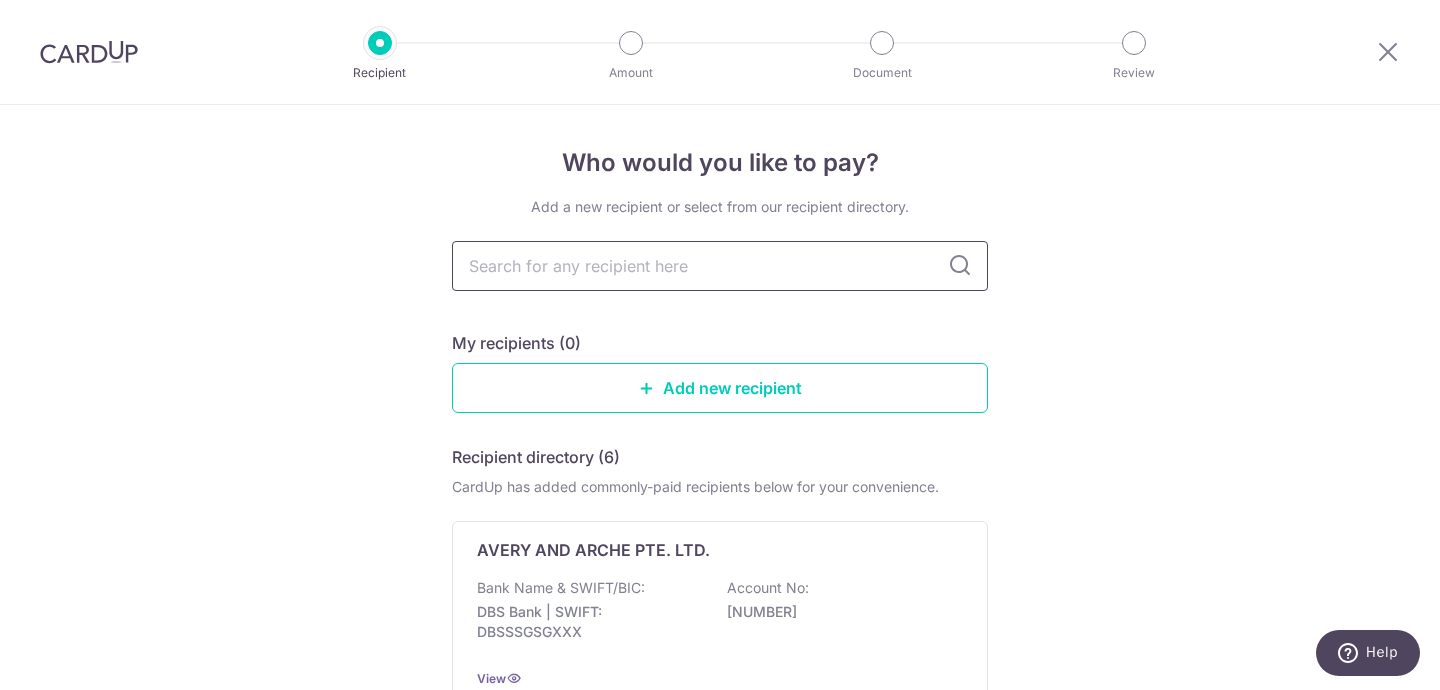 click at bounding box center (720, 266) 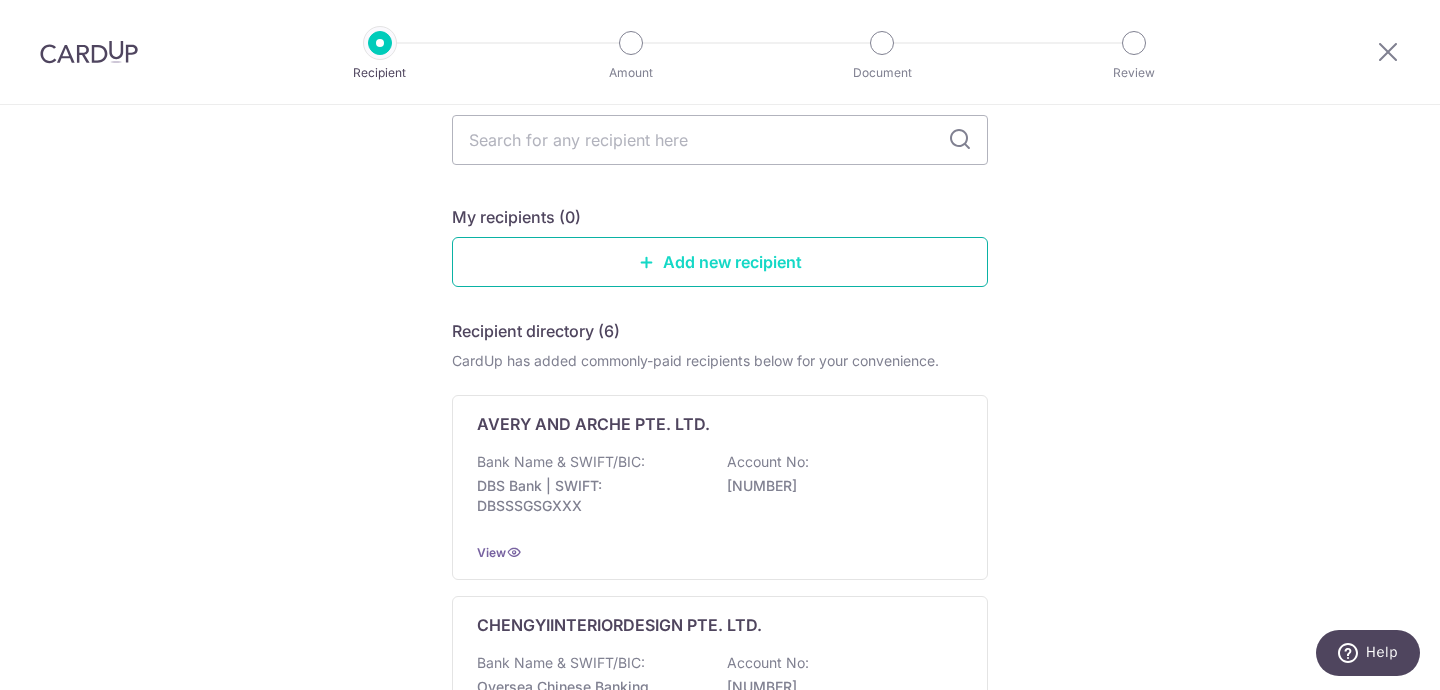 scroll, scrollTop: 122, scrollLeft: 0, axis: vertical 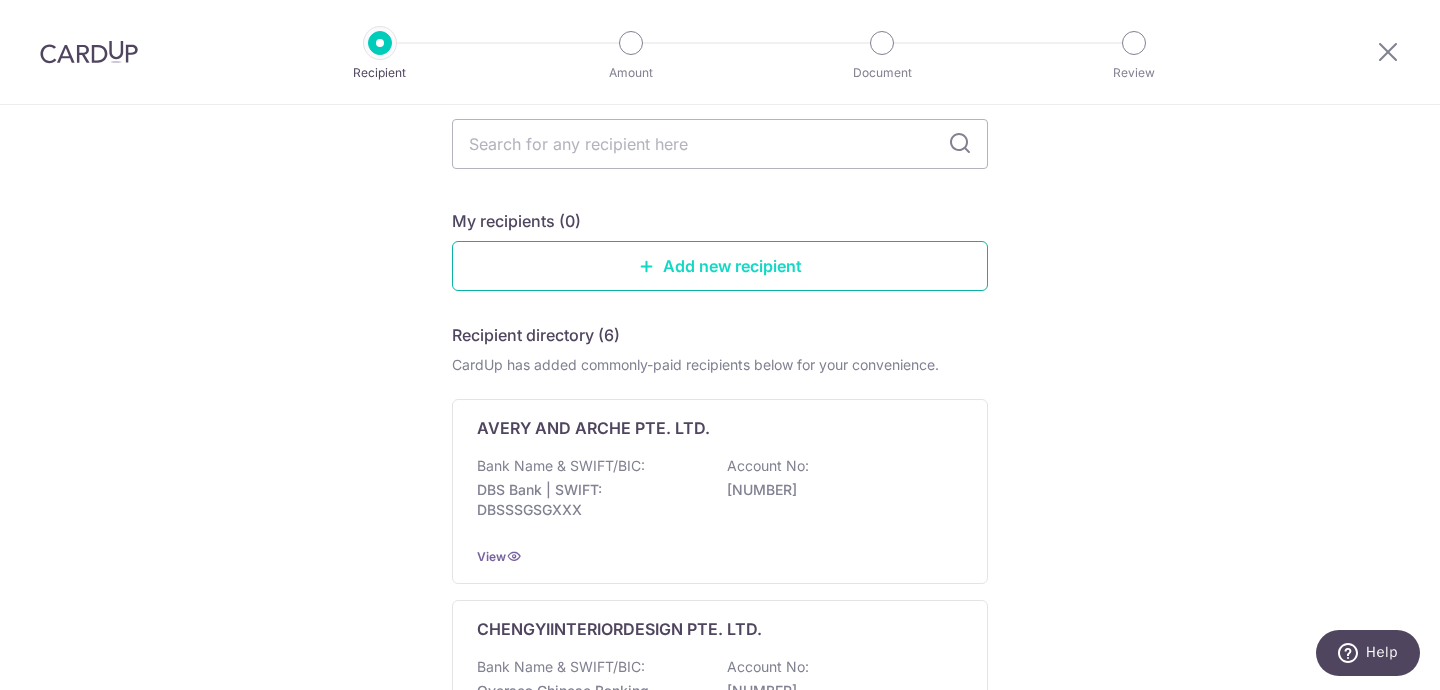 click on "Add new recipient" at bounding box center (720, 266) 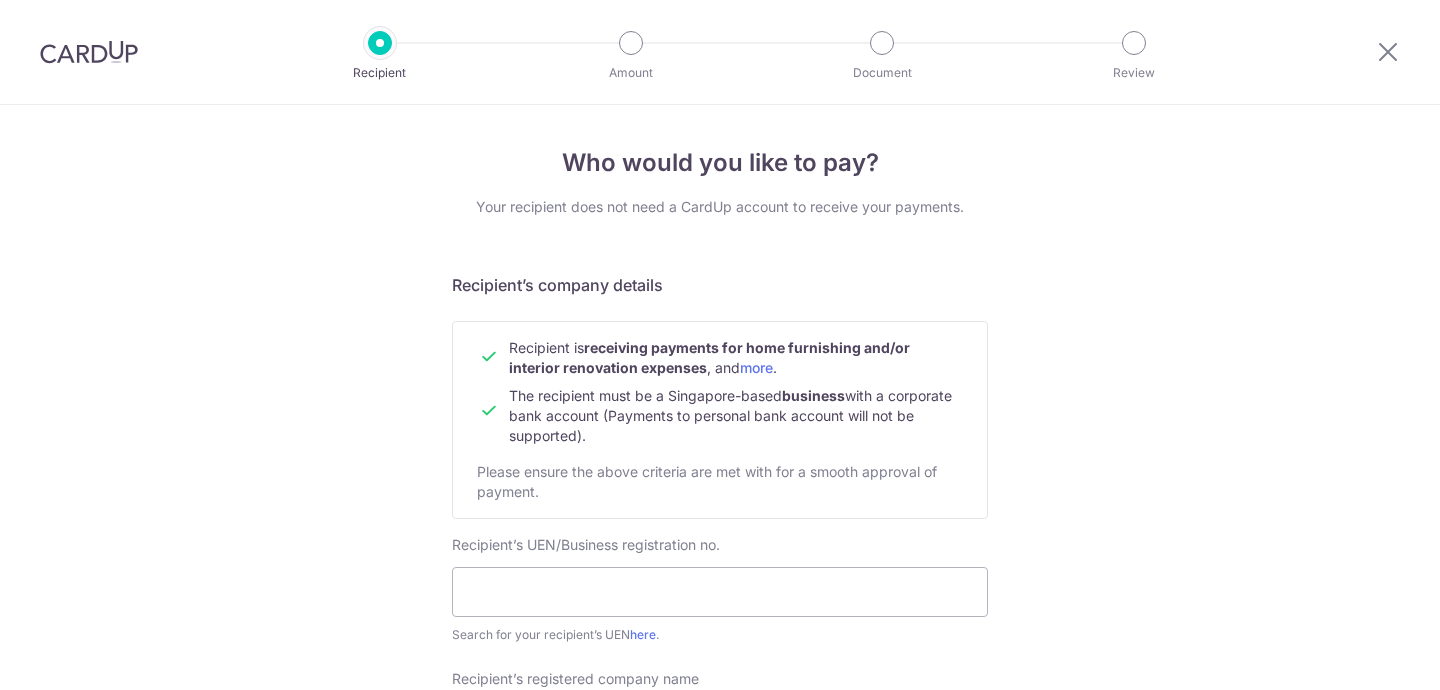 scroll, scrollTop: 0, scrollLeft: 0, axis: both 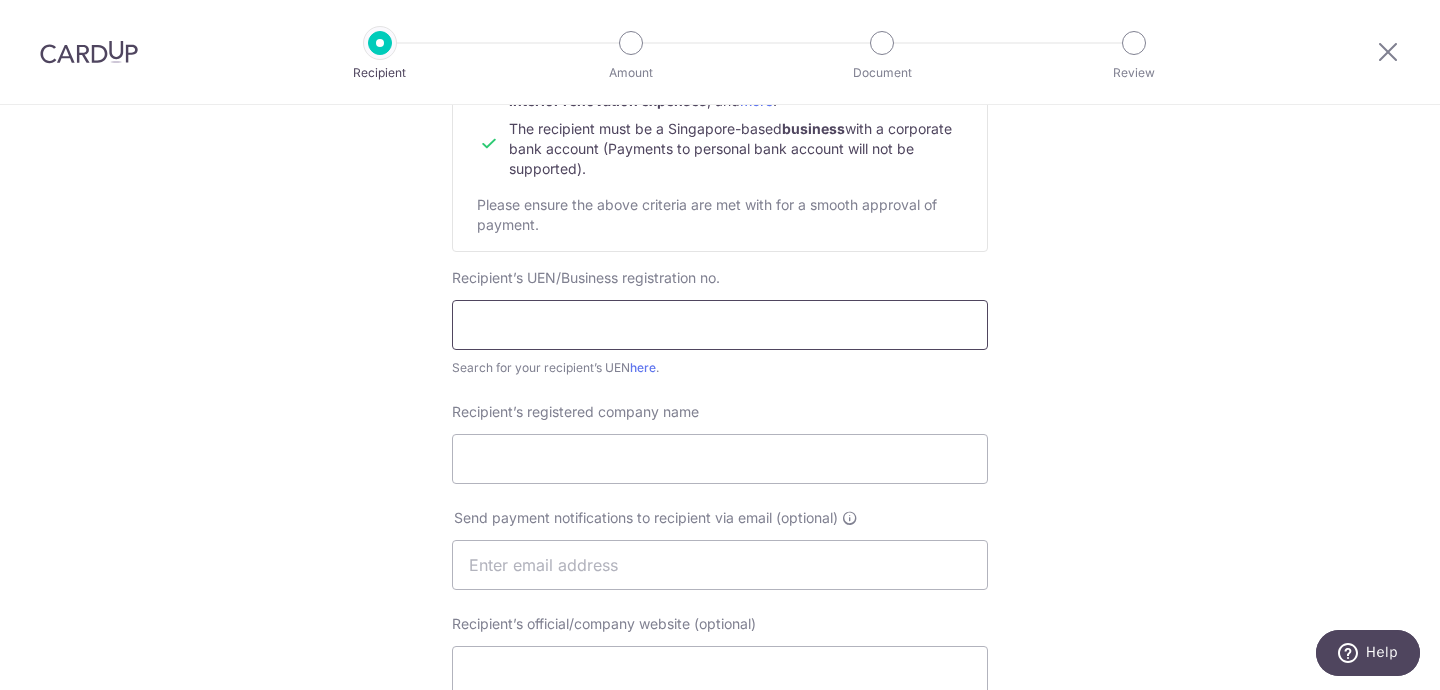 click at bounding box center [720, 325] 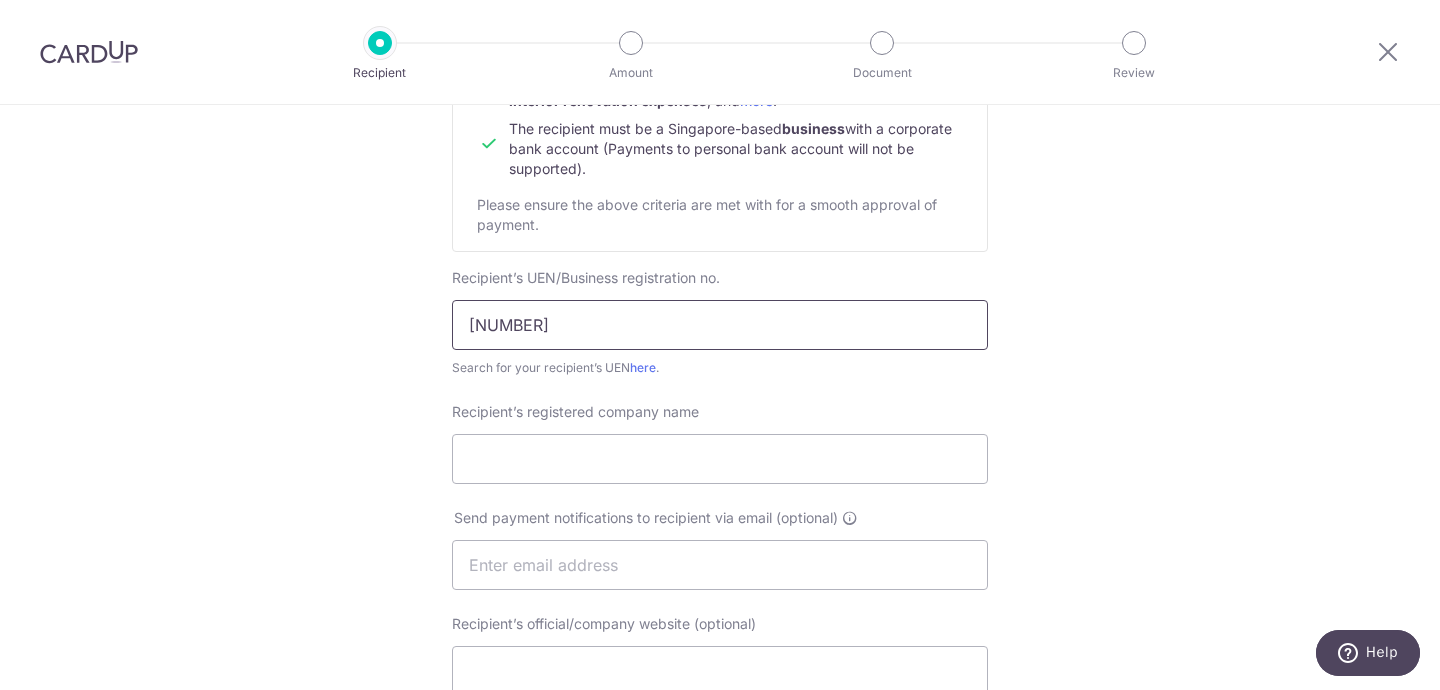 type on "[NUMBER]" 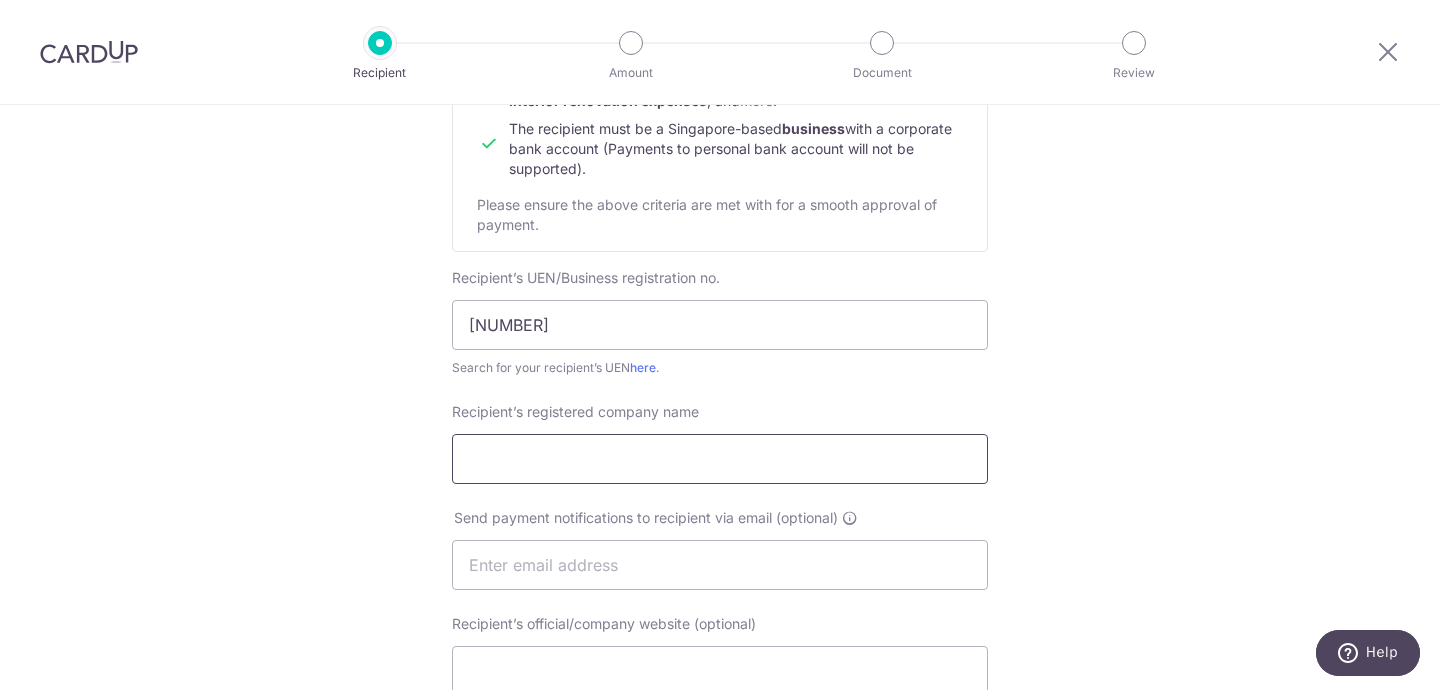 click on "Recipient’s registered company name" at bounding box center (720, 459) 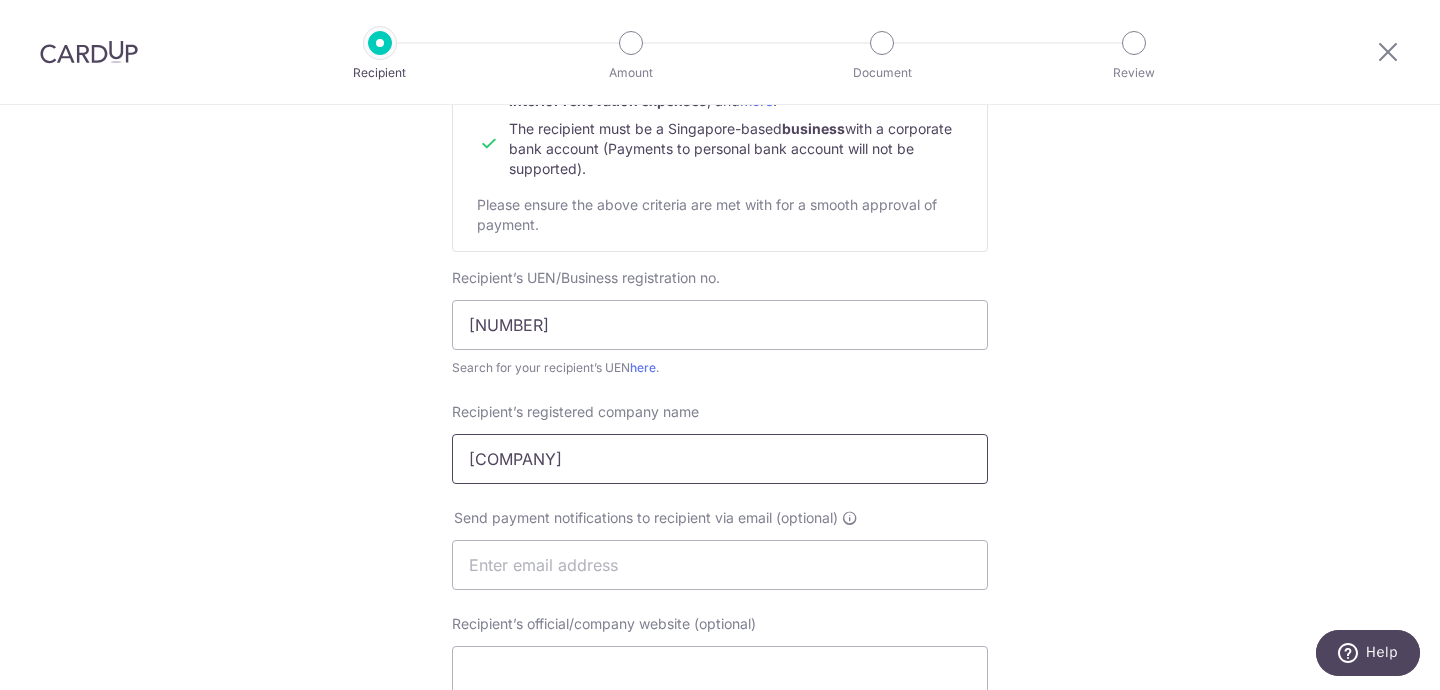scroll, scrollTop: 375, scrollLeft: 0, axis: vertical 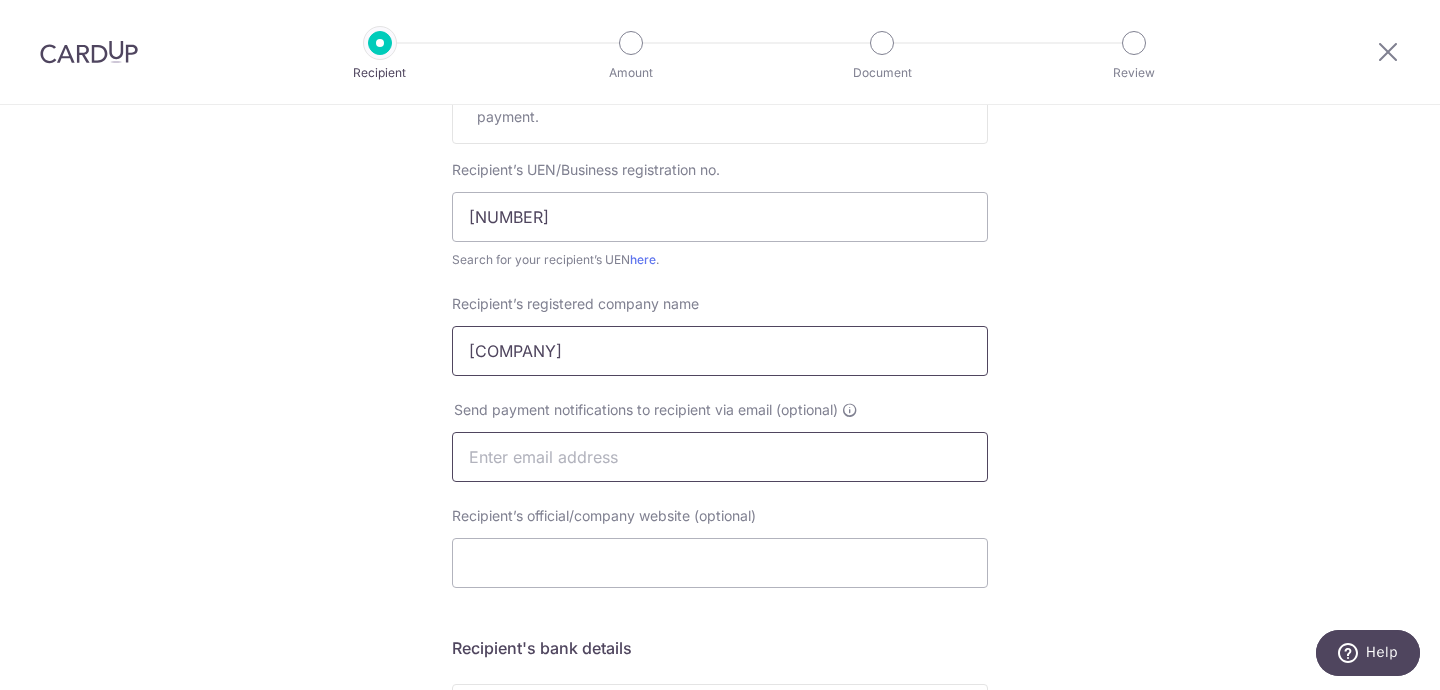 type on "[COMPANY]" 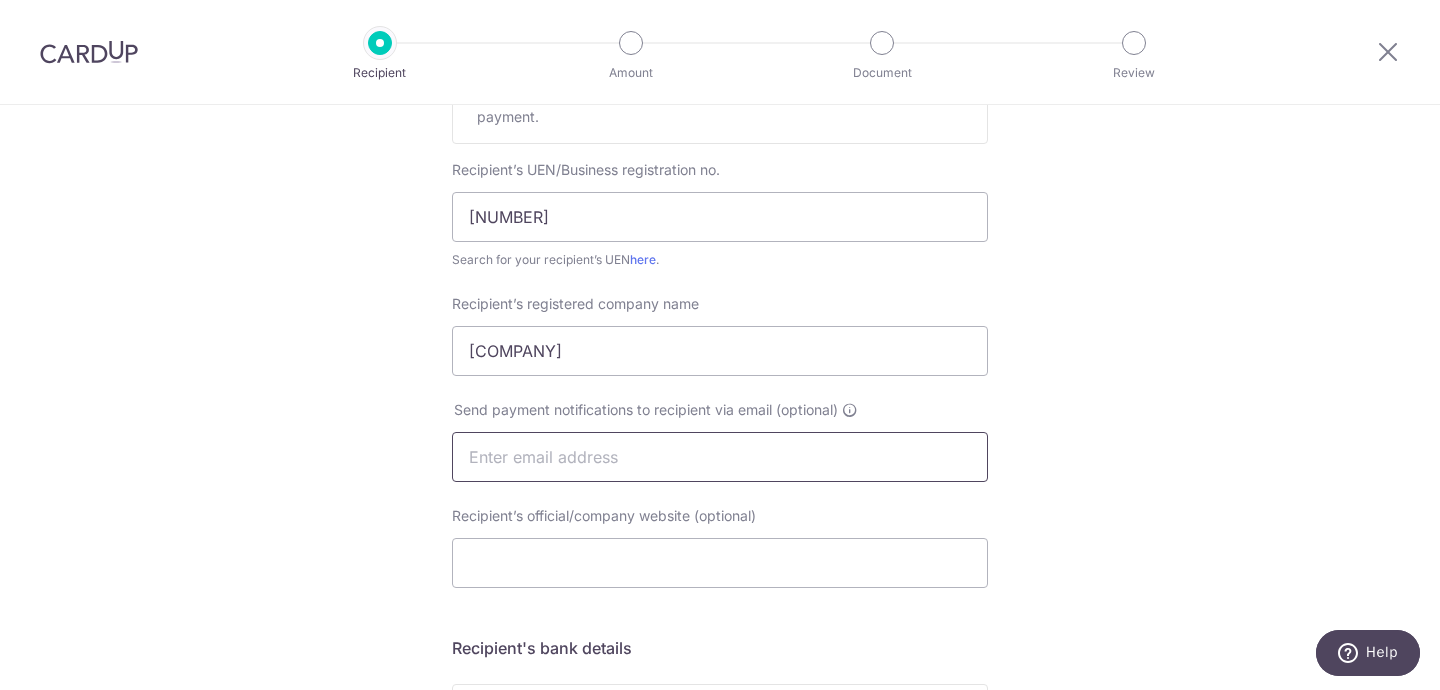 click at bounding box center [720, 457] 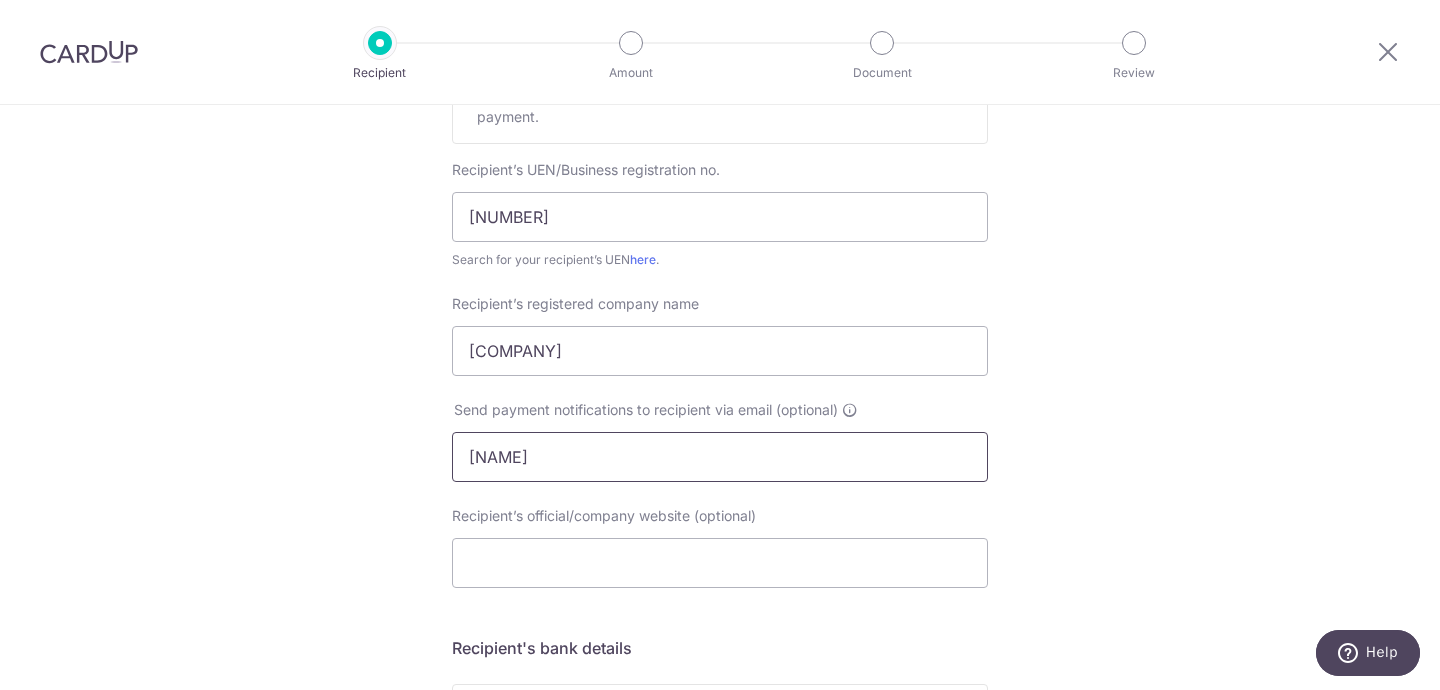 type on "[NAME]@[DOMAIN]" 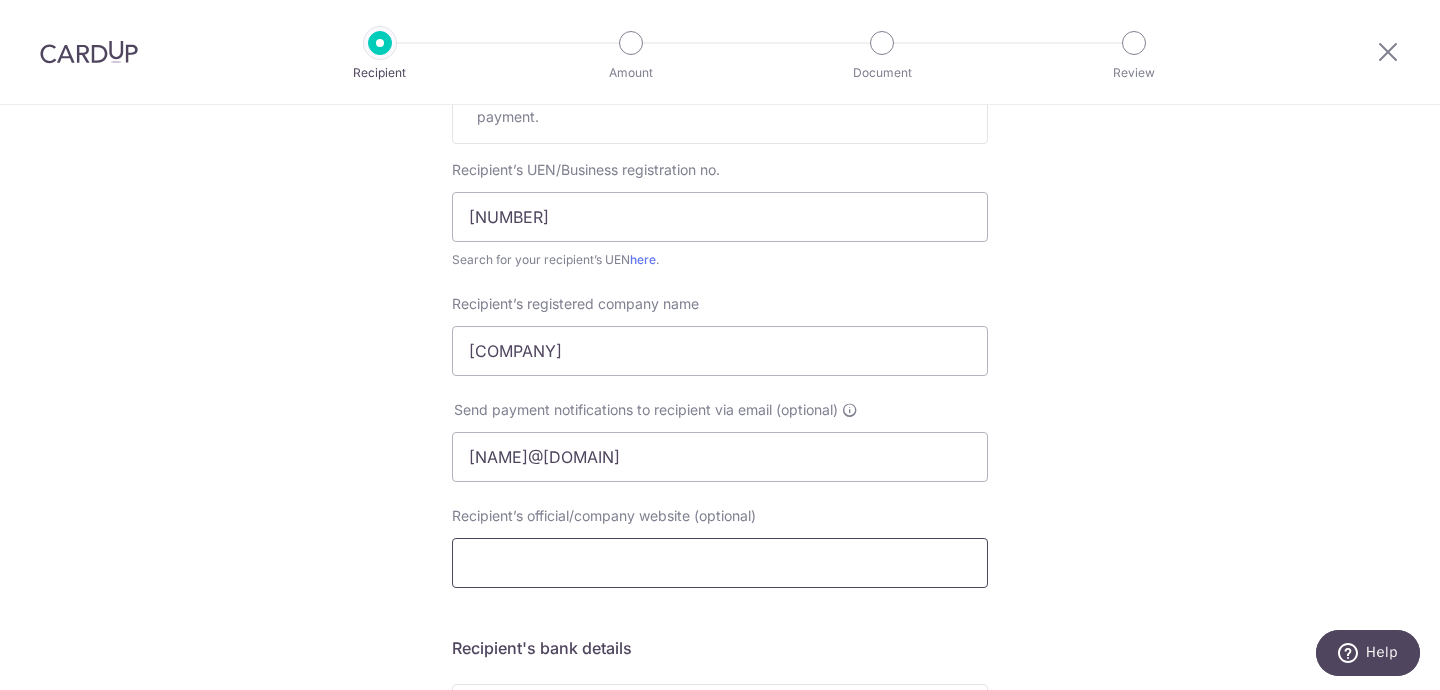 click on "Recipient’s official/company website (optional)" at bounding box center [720, 563] 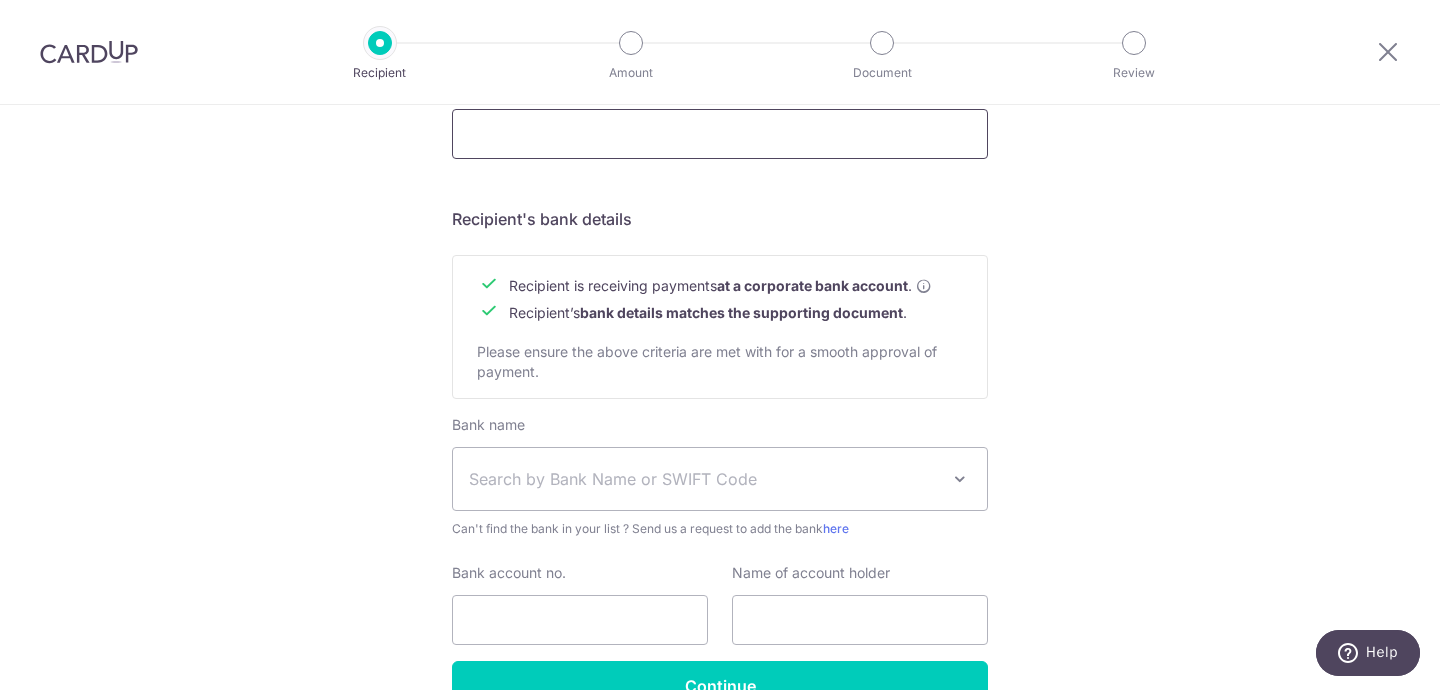 scroll, scrollTop: 802, scrollLeft: 0, axis: vertical 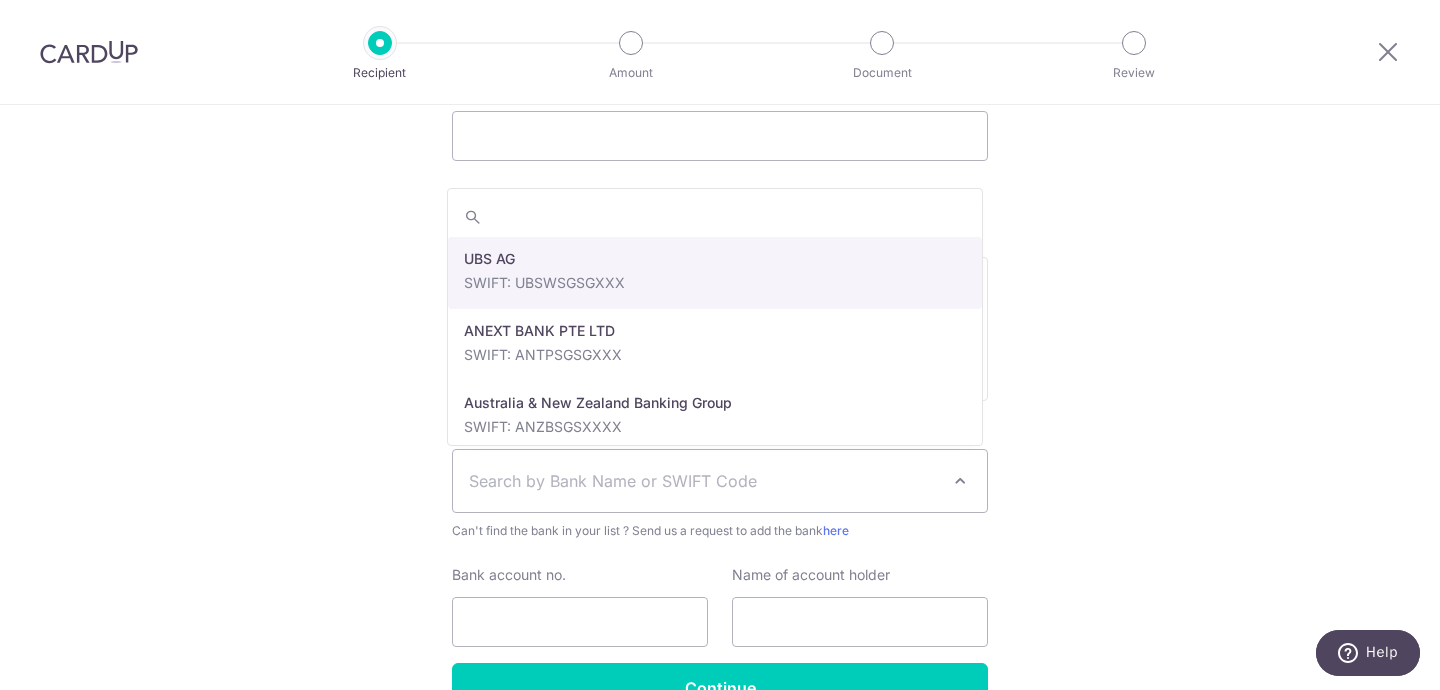 click on "Search by Bank Name or SWIFT Code" at bounding box center [720, 481] 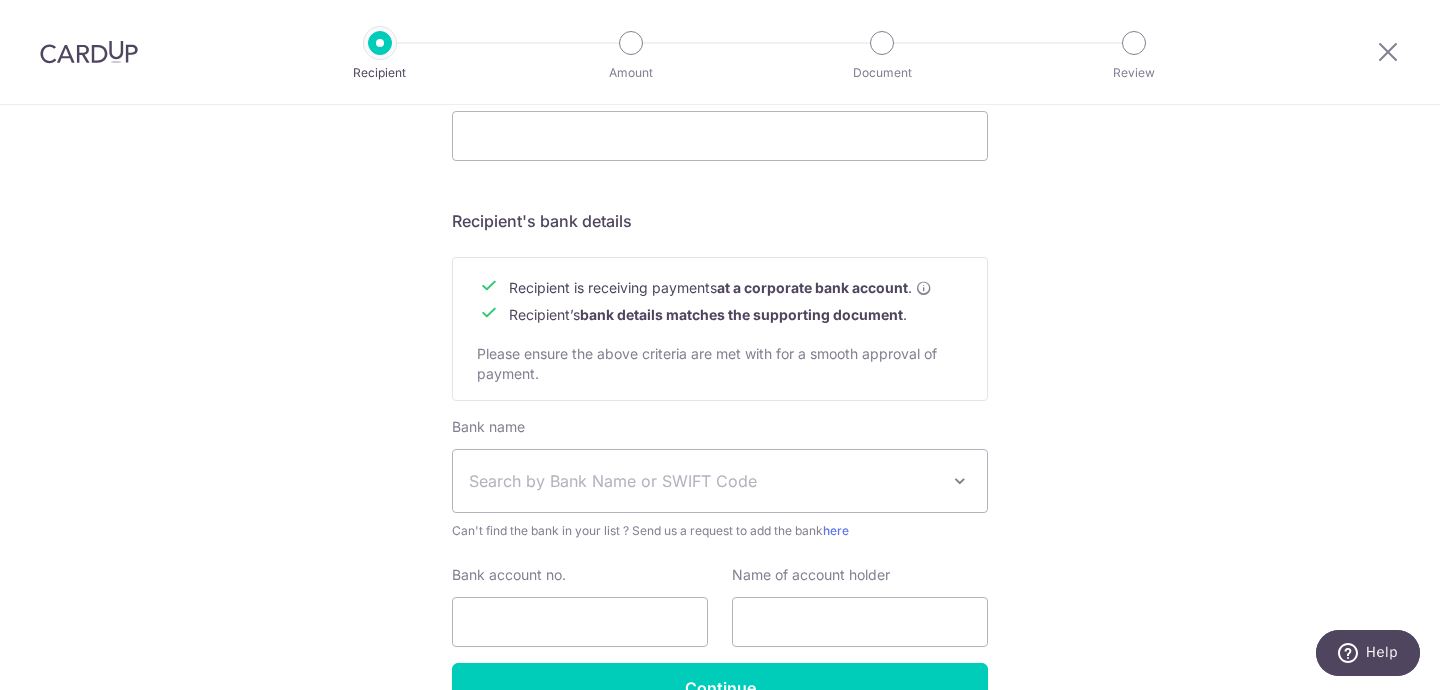 click on "Bank account no." at bounding box center [580, 606] 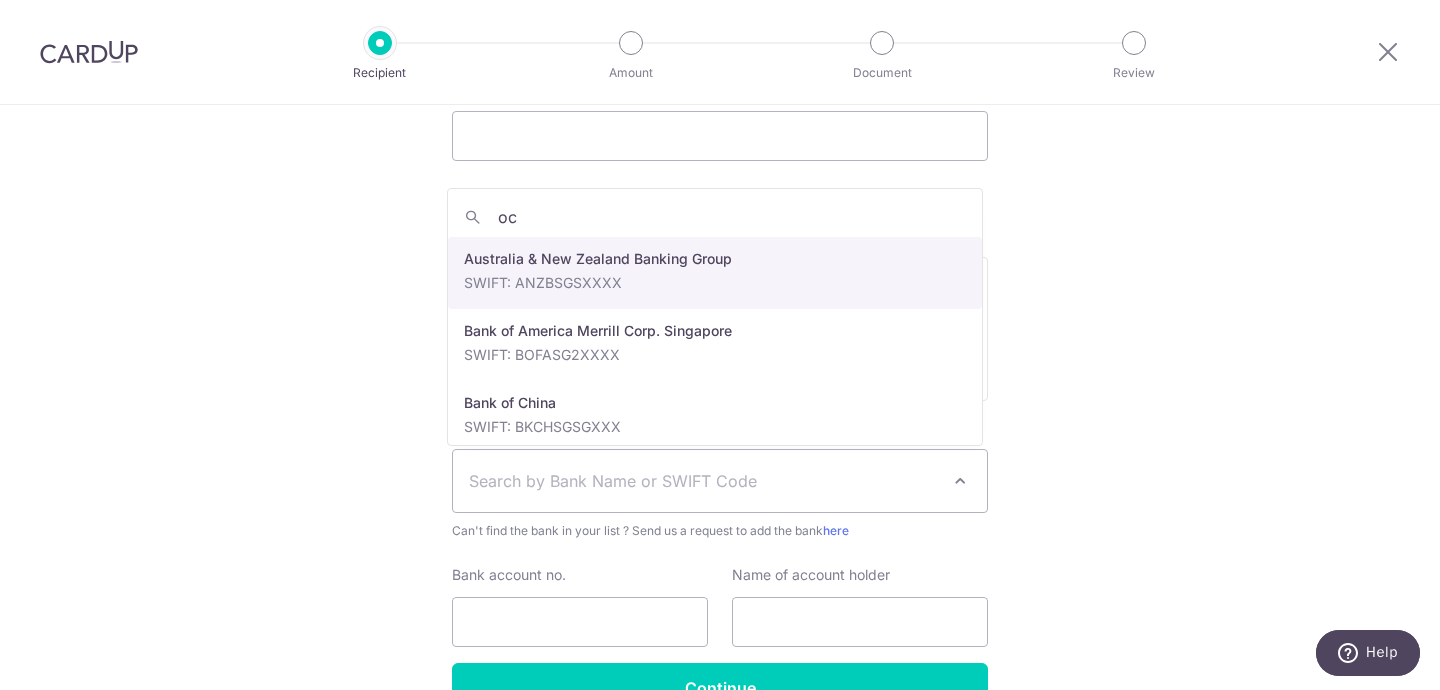 type on "ocb" 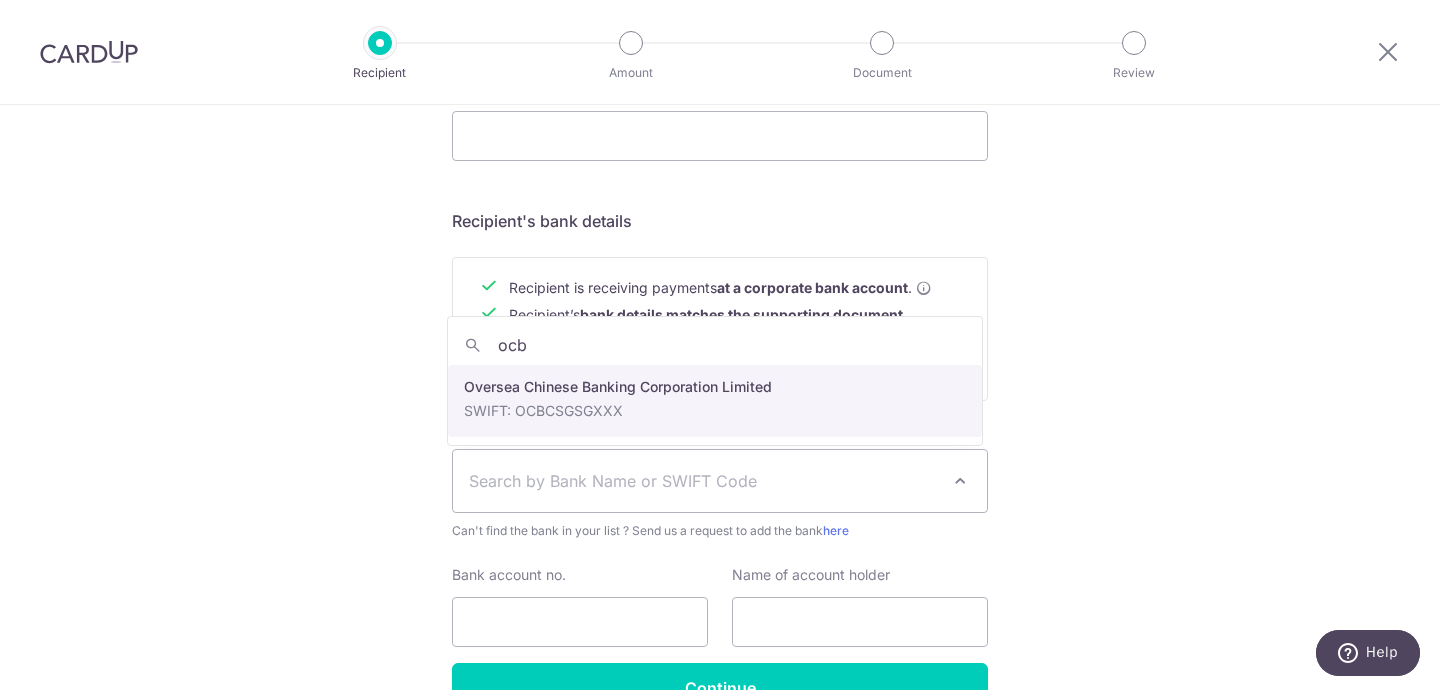 select on "12" 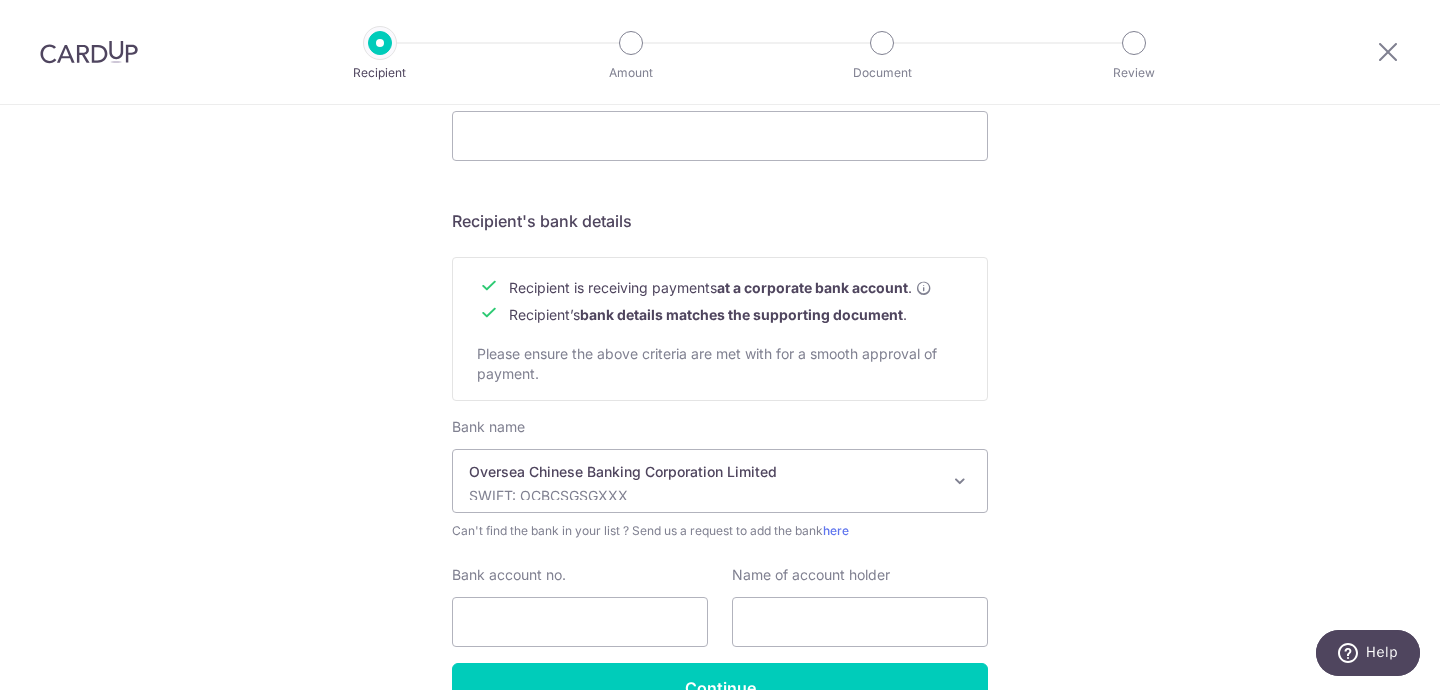 scroll, scrollTop: 913, scrollLeft: 0, axis: vertical 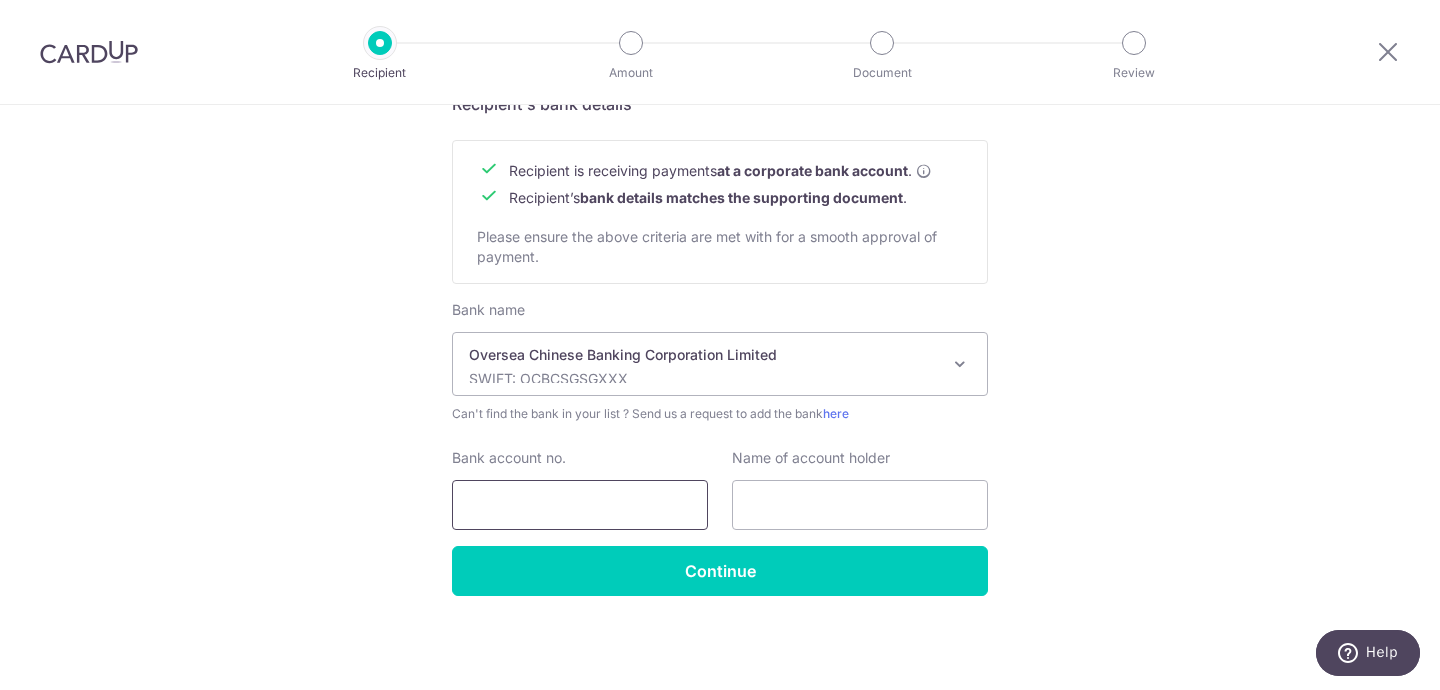 click on "Bank account no." at bounding box center [580, 505] 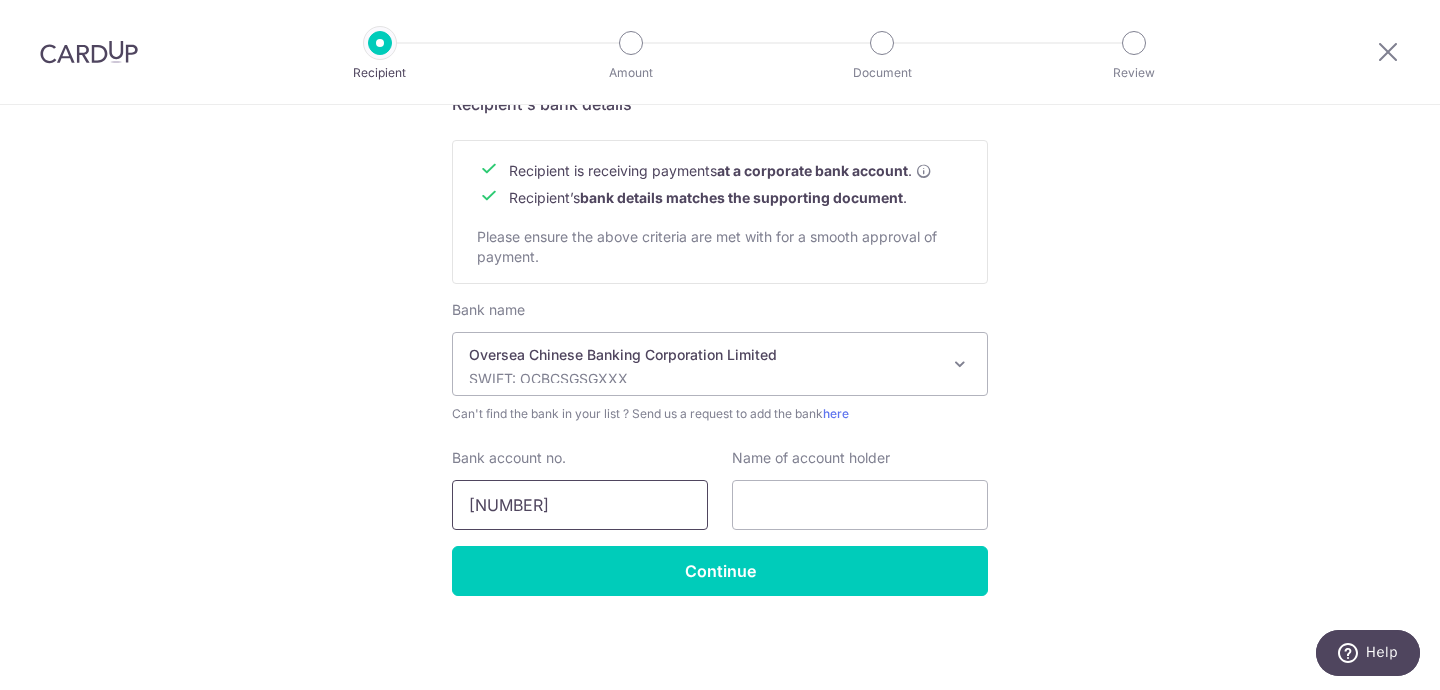 type on "[NUMBER]" 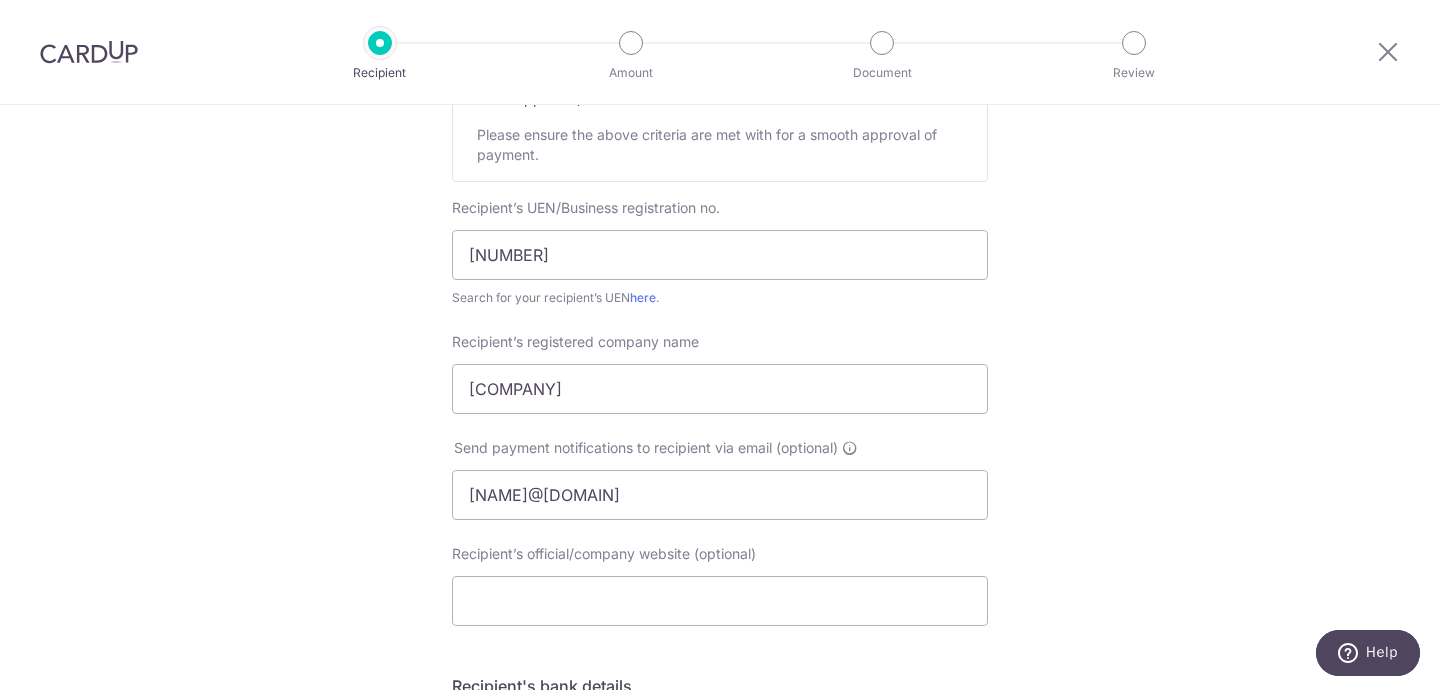 scroll, scrollTop: 335, scrollLeft: 0, axis: vertical 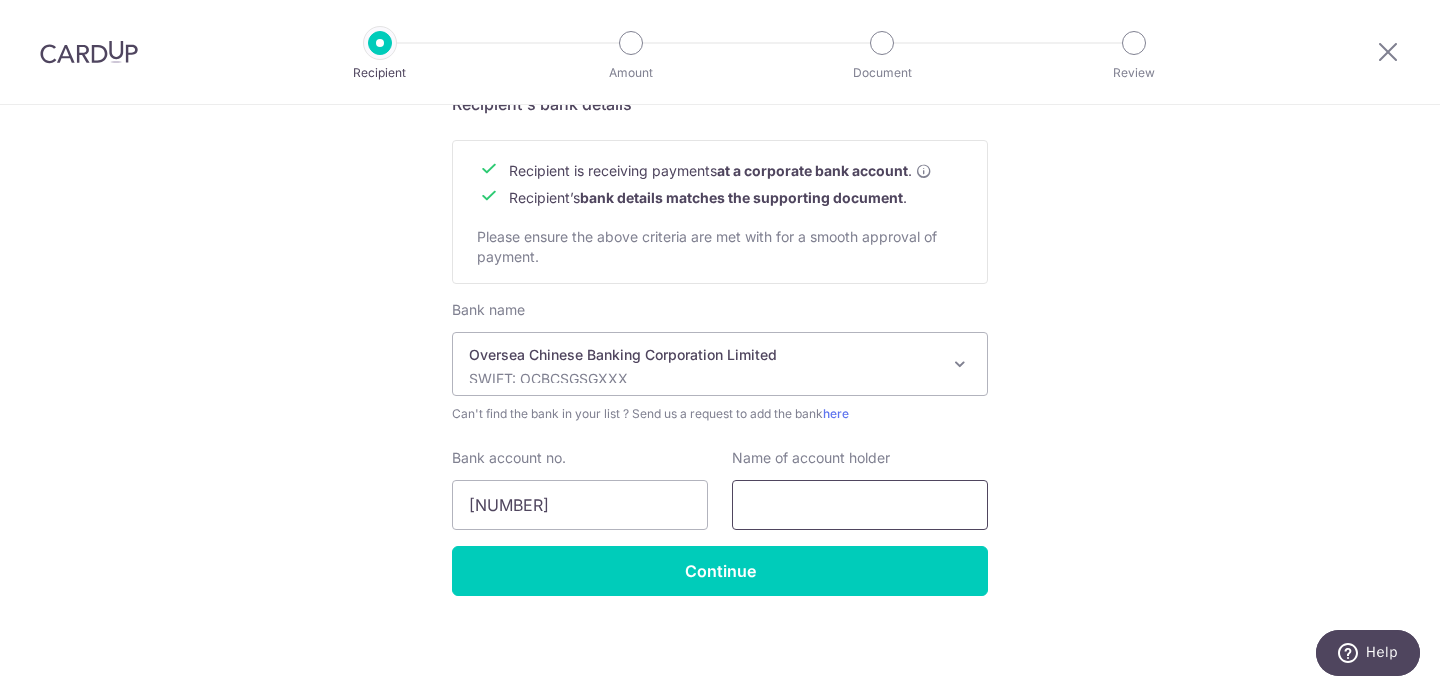 click at bounding box center [860, 505] 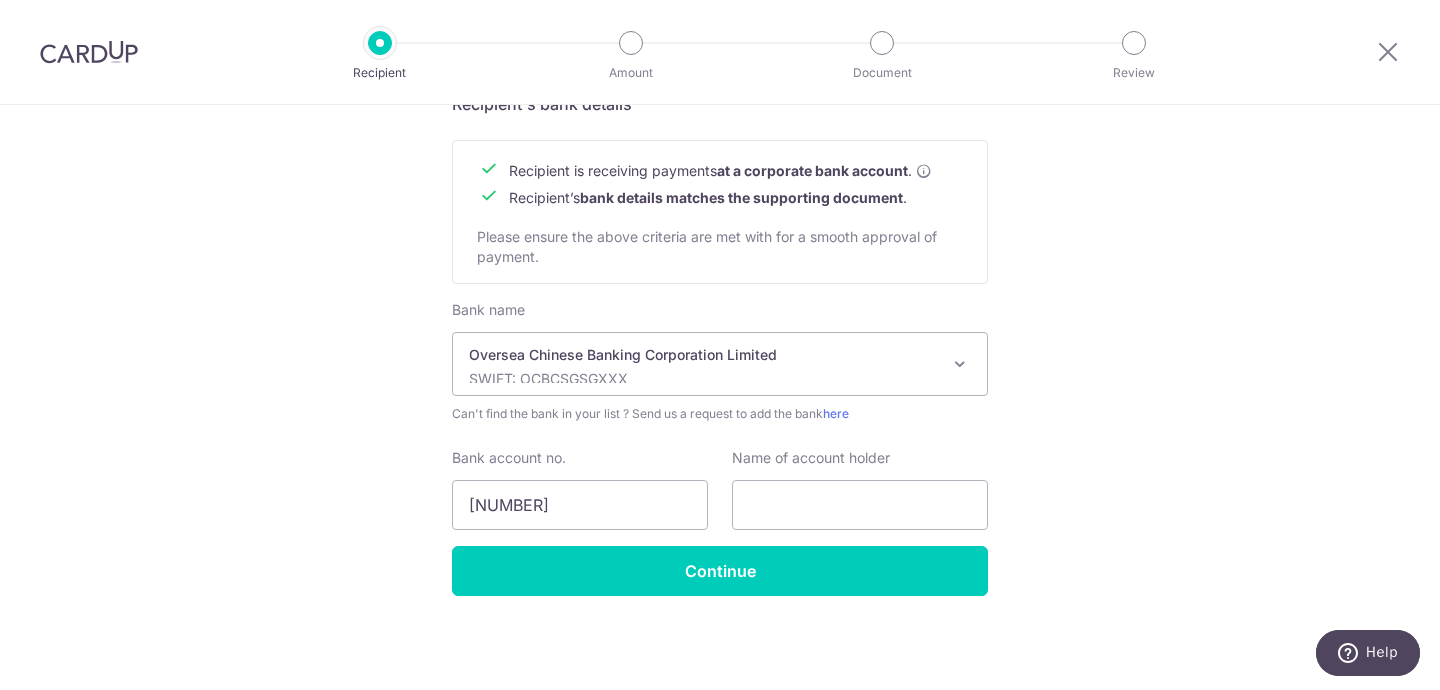 click on "Who would you like to pay?
Your recipient does not need a CardUp account to receive your payments.
Recipient’s company details
Recipient is  receiving payments for home furnishing and/or interior renovation expenses , and  more .
The recipient must be a Singapore-based  business  with a corporate bank account (Payments to personal bank account will not be supported).
Please ensure the above criteria are met with for a smooth approval of payment.
Recipient’s UEN/Business registration no.
[NUMBER]
Search for your recipient’s UEN  here .
." at bounding box center (720, -62) 